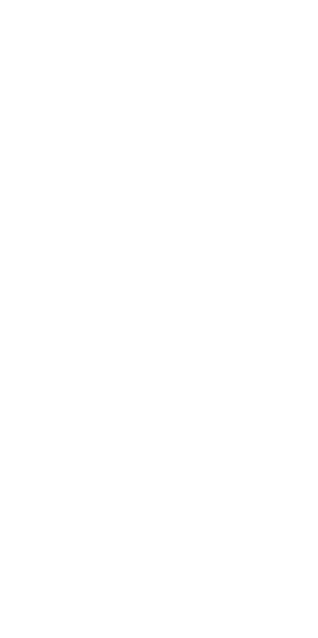 scroll, scrollTop: 0, scrollLeft: 0, axis: both 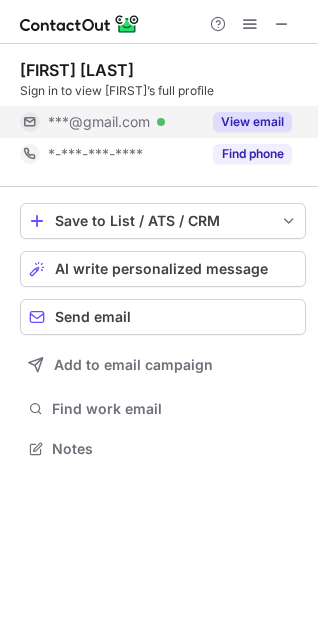 click on "View email" at bounding box center (252, 122) 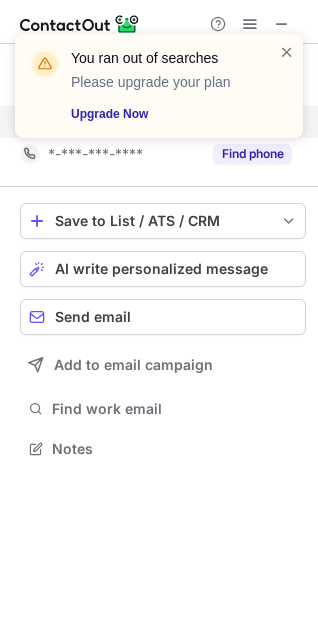 click on "You ran out of searches Please upgrade your plan Upgrade Now" at bounding box center [159, 86] 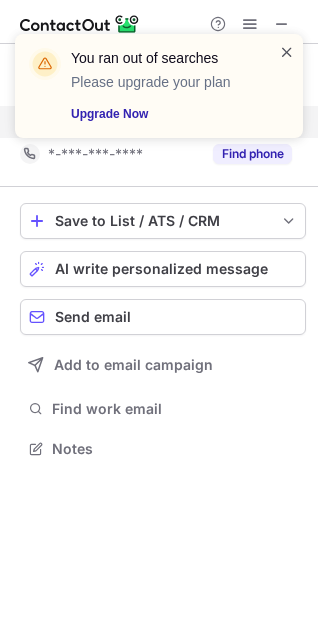 click at bounding box center (287, 52) 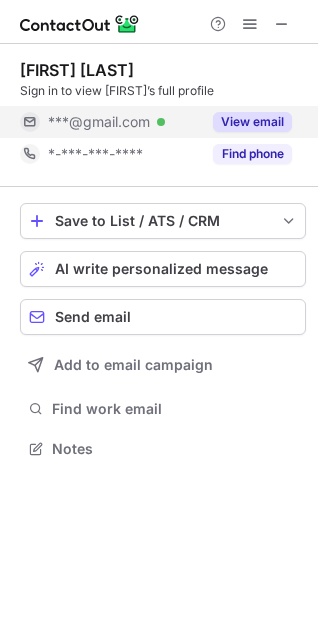 click on "View email" at bounding box center [252, 122] 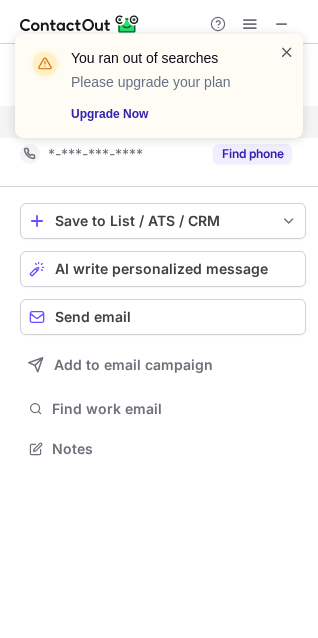 click at bounding box center (287, 52) 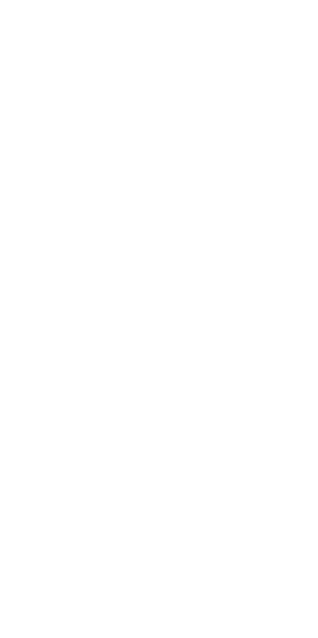 scroll, scrollTop: 0, scrollLeft: 0, axis: both 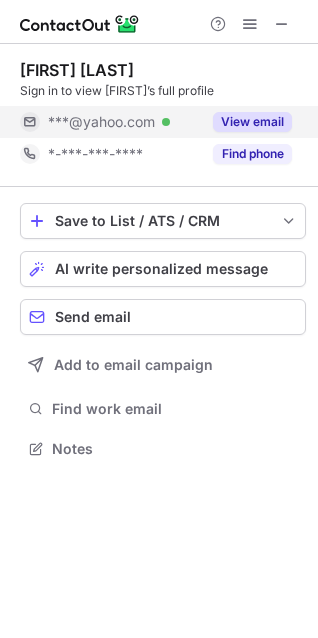 click on "View email" at bounding box center [252, 122] 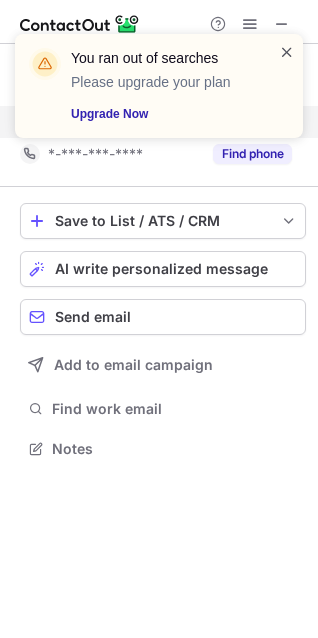 click at bounding box center [287, 52] 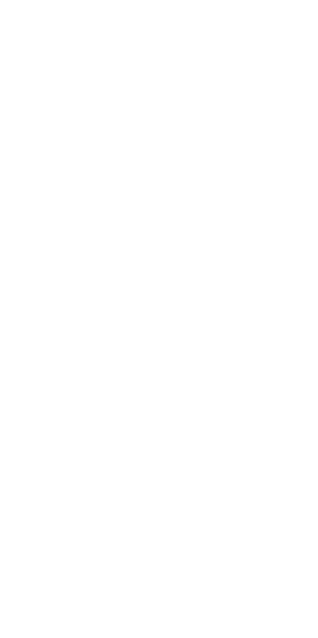 scroll, scrollTop: 0, scrollLeft: 0, axis: both 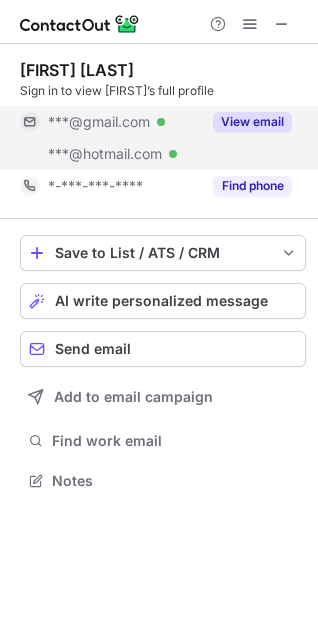 click on "View email" at bounding box center [252, 122] 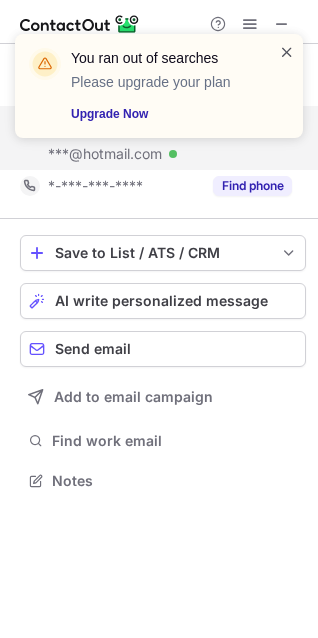 click at bounding box center [287, 52] 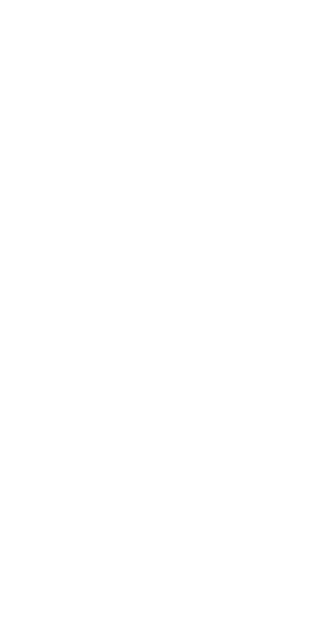 scroll, scrollTop: 0, scrollLeft: 0, axis: both 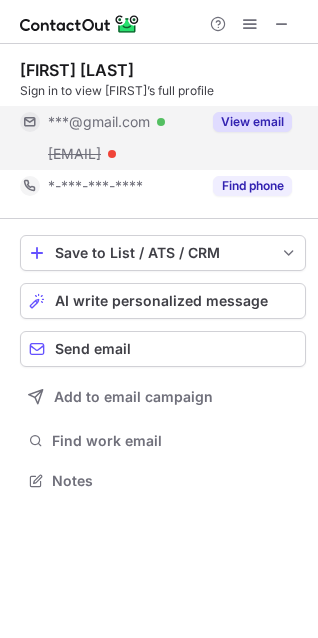 click on "View email" at bounding box center (252, 122) 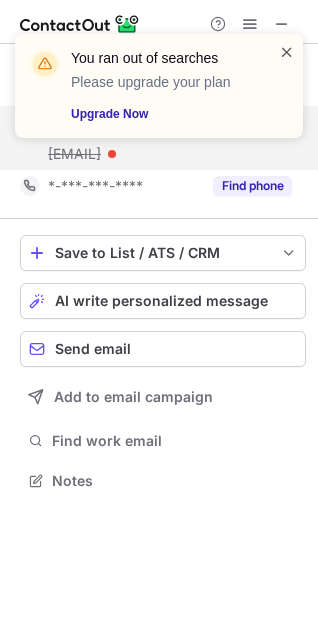 click at bounding box center [287, 52] 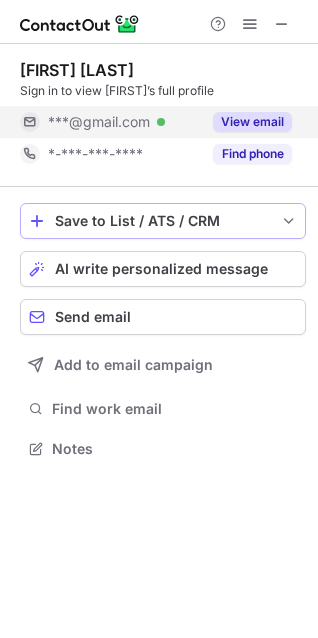 scroll, scrollTop: 434, scrollLeft: 318, axis: both 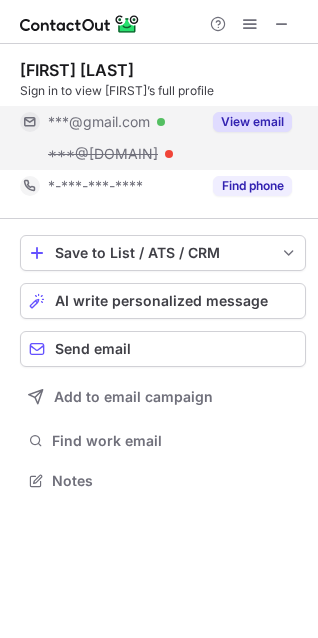 click on "View email" at bounding box center (252, 122) 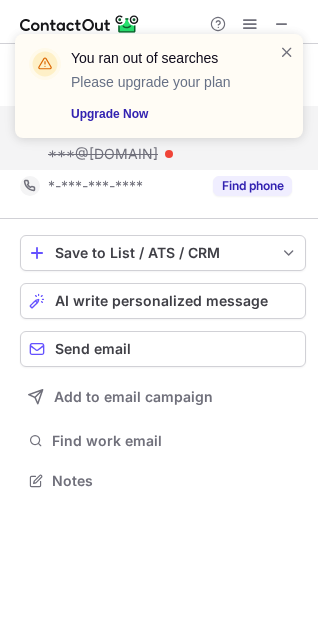 click on "Upgrade Now" at bounding box center (163, 114) 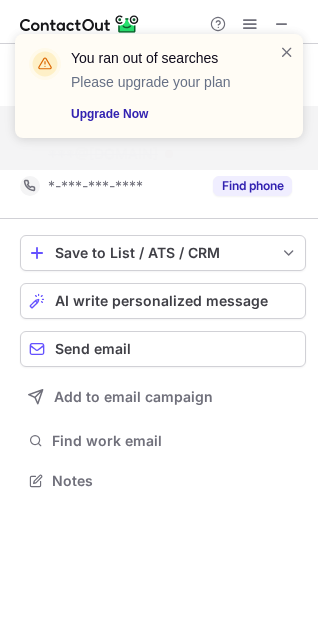 scroll, scrollTop: 434, scrollLeft: 318, axis: both 